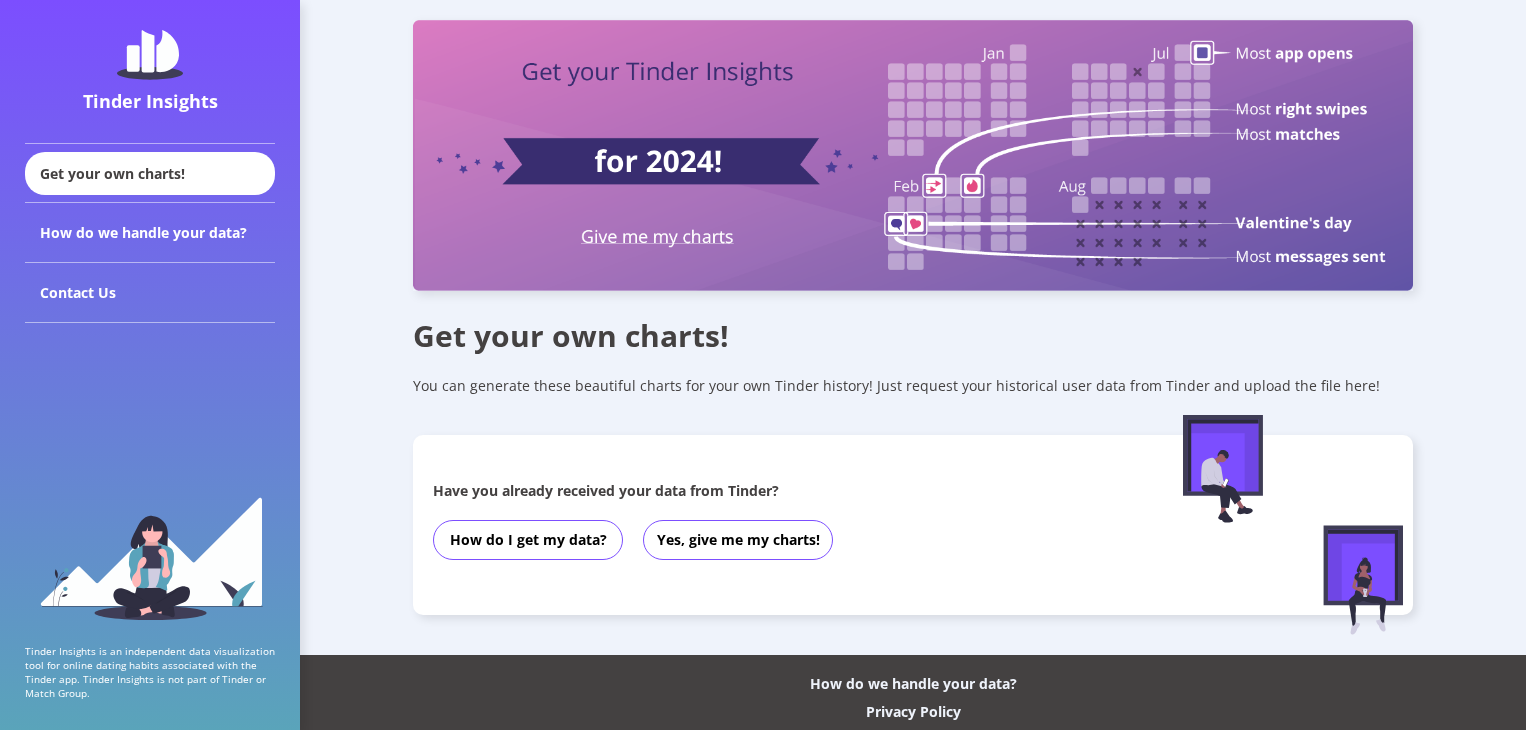 click on "Yes, give me my charts!" at bounding box center (738, 540) 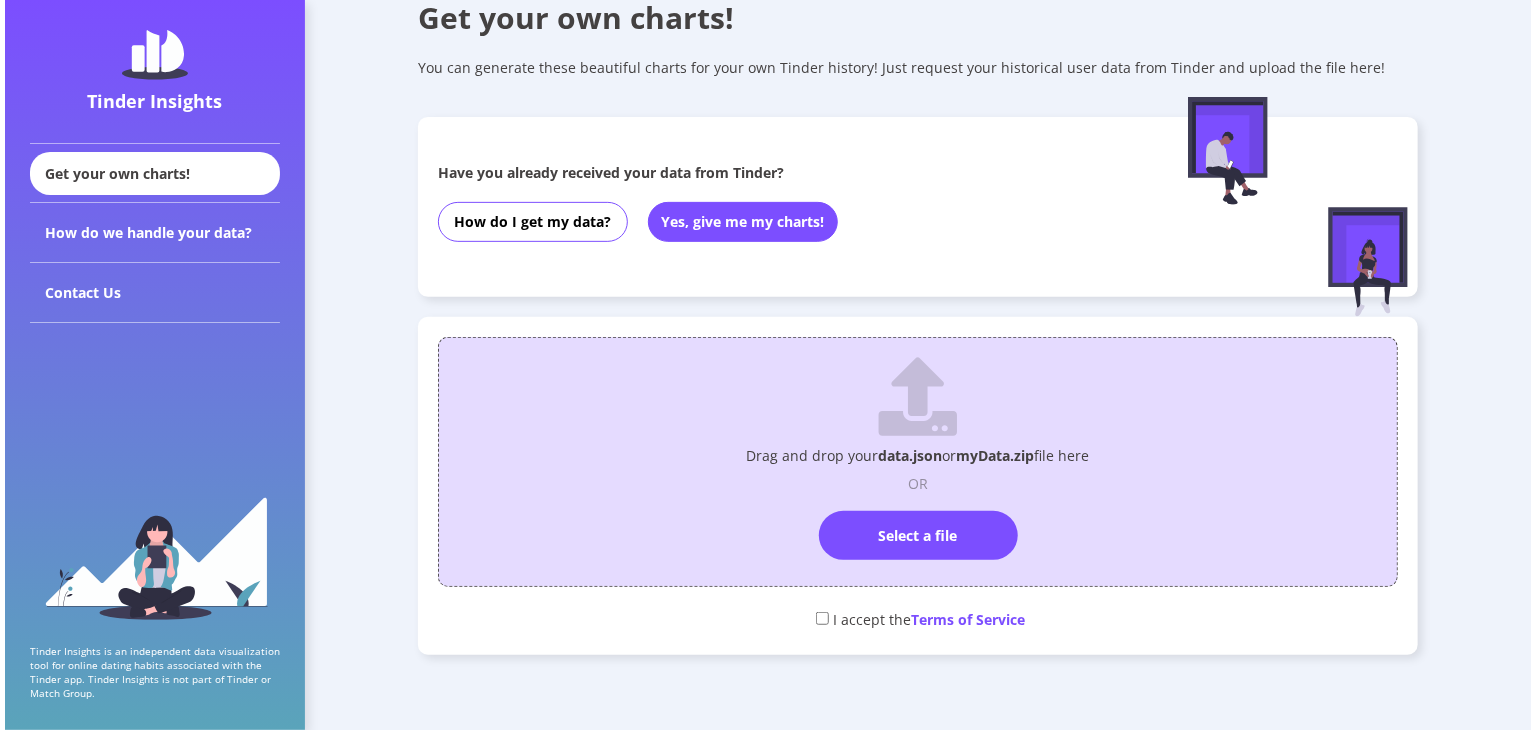 scroll, scrollTop: 365, scrollLeft: 0, axis: vertical 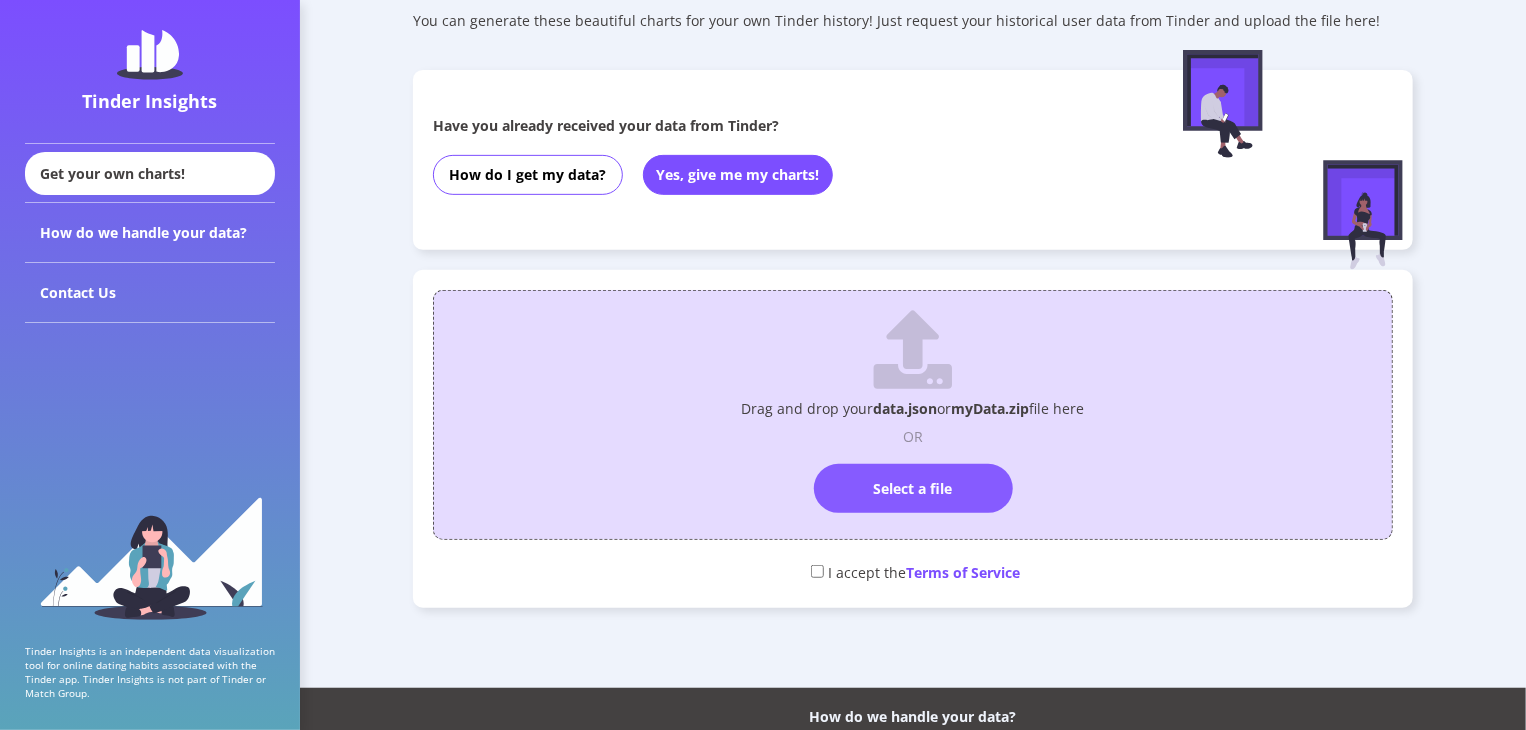 click on "Select a file" at bounding box center (913, 488) 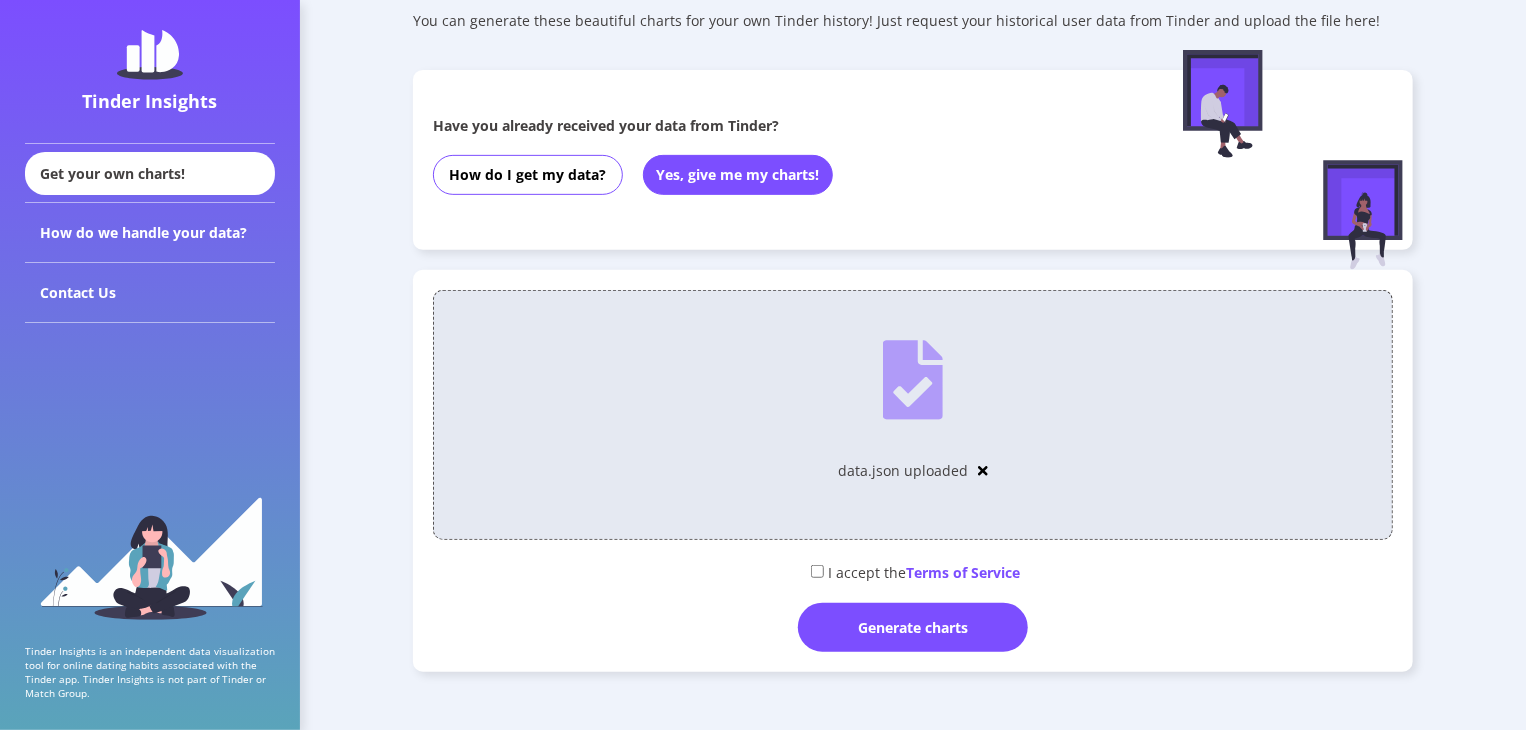 click on "Terms of Service" at bounding box center (964, 572) 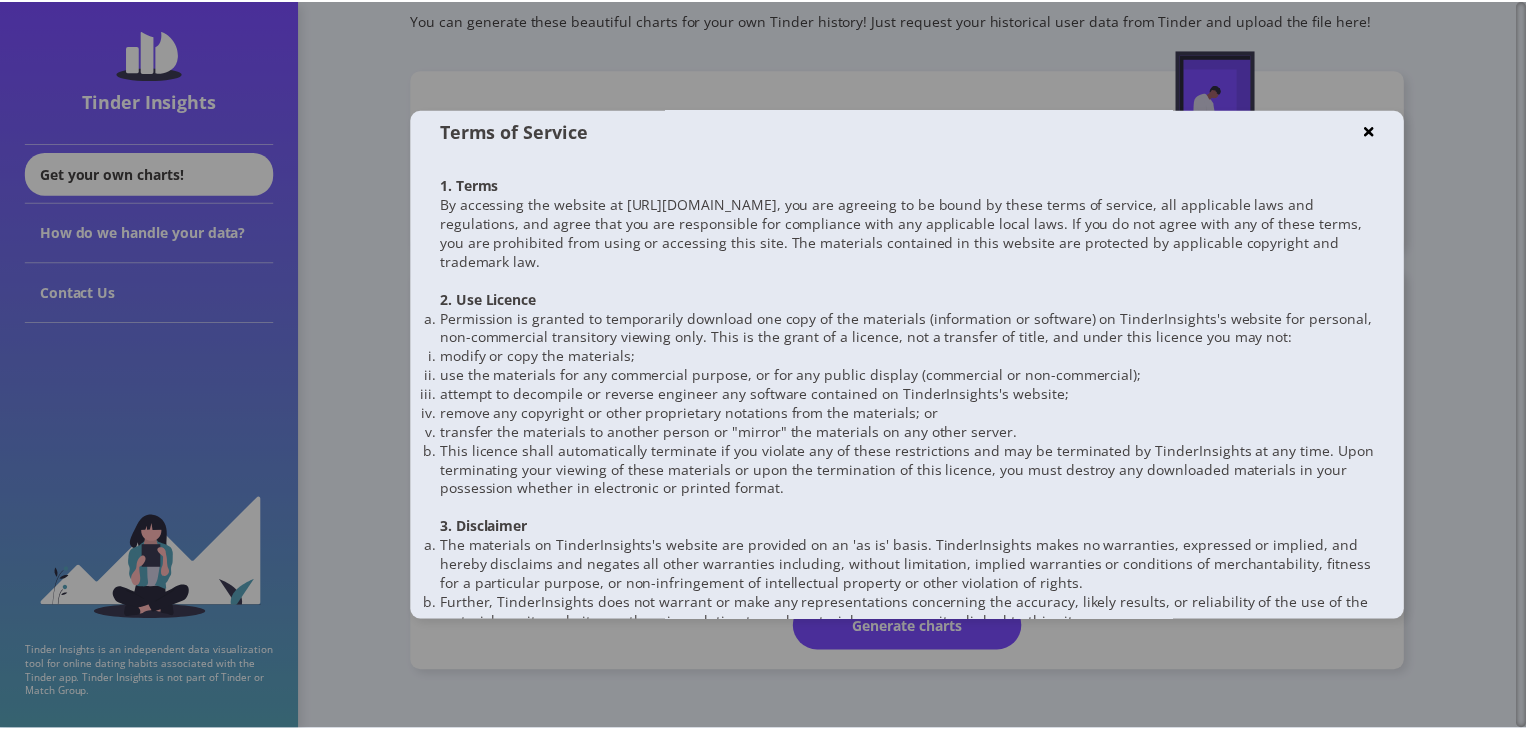 scroll, scrollTop: 0, scrollLeft: 0, axis: both 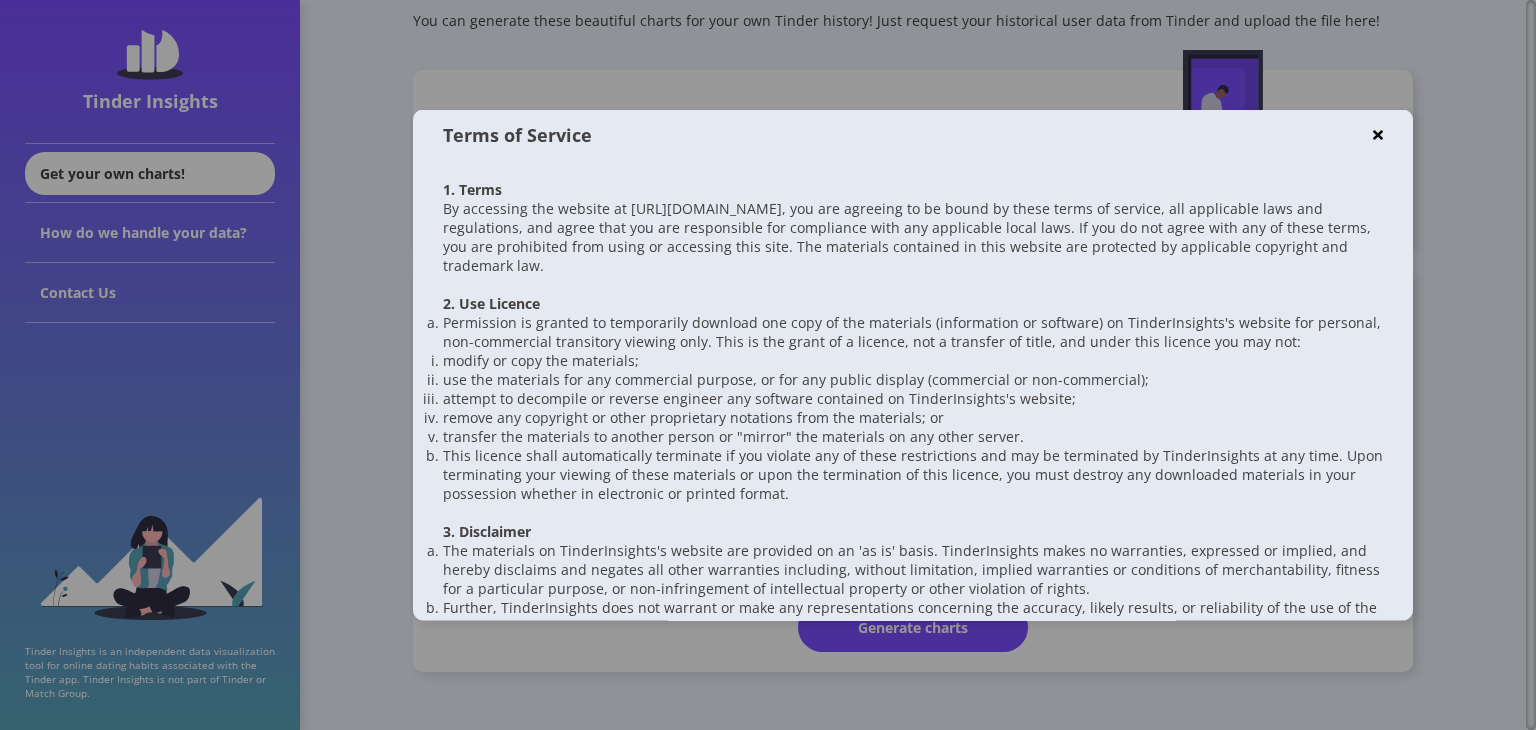 click at bounding box center [768, 365] 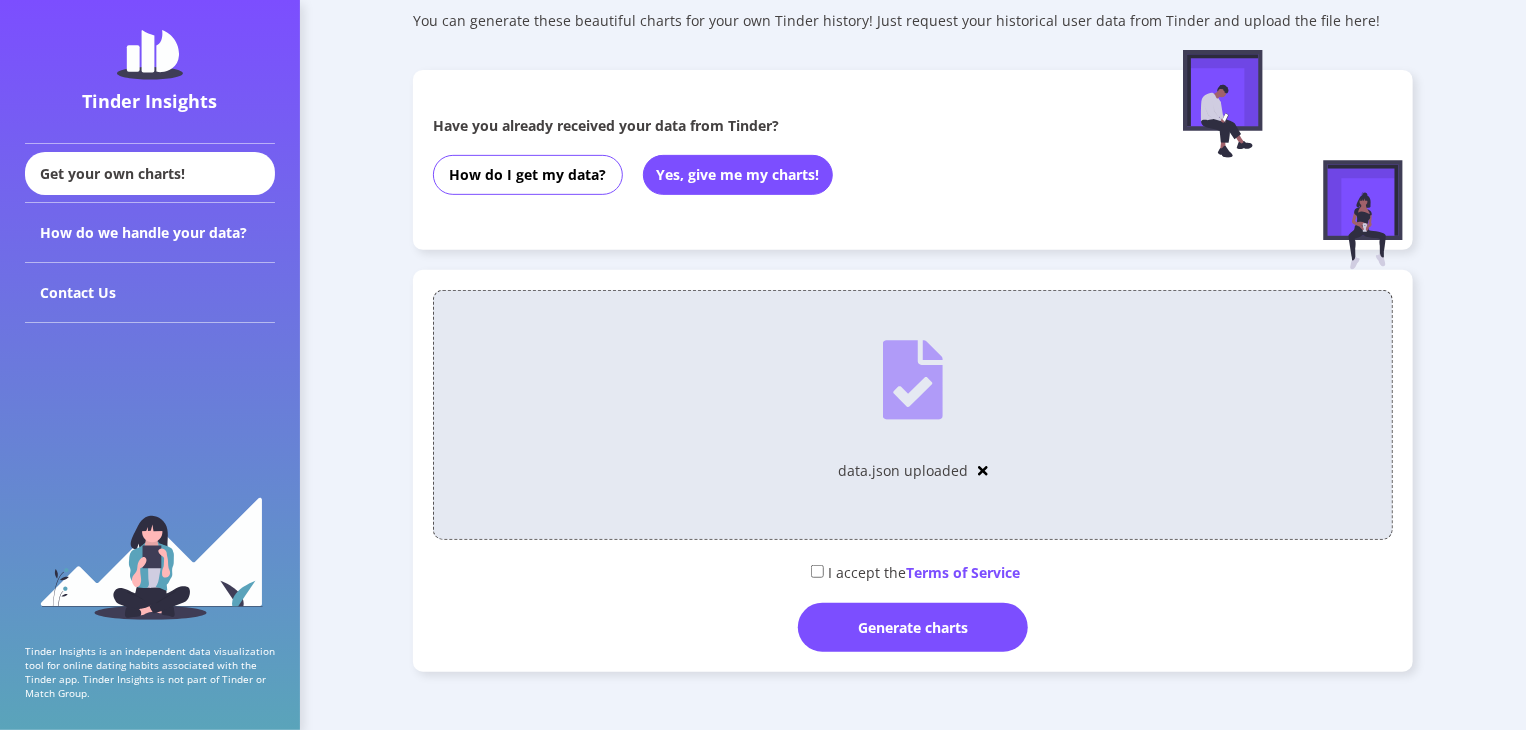 click on "I accept the
Terms of Service" at bounding box center (913, 571) 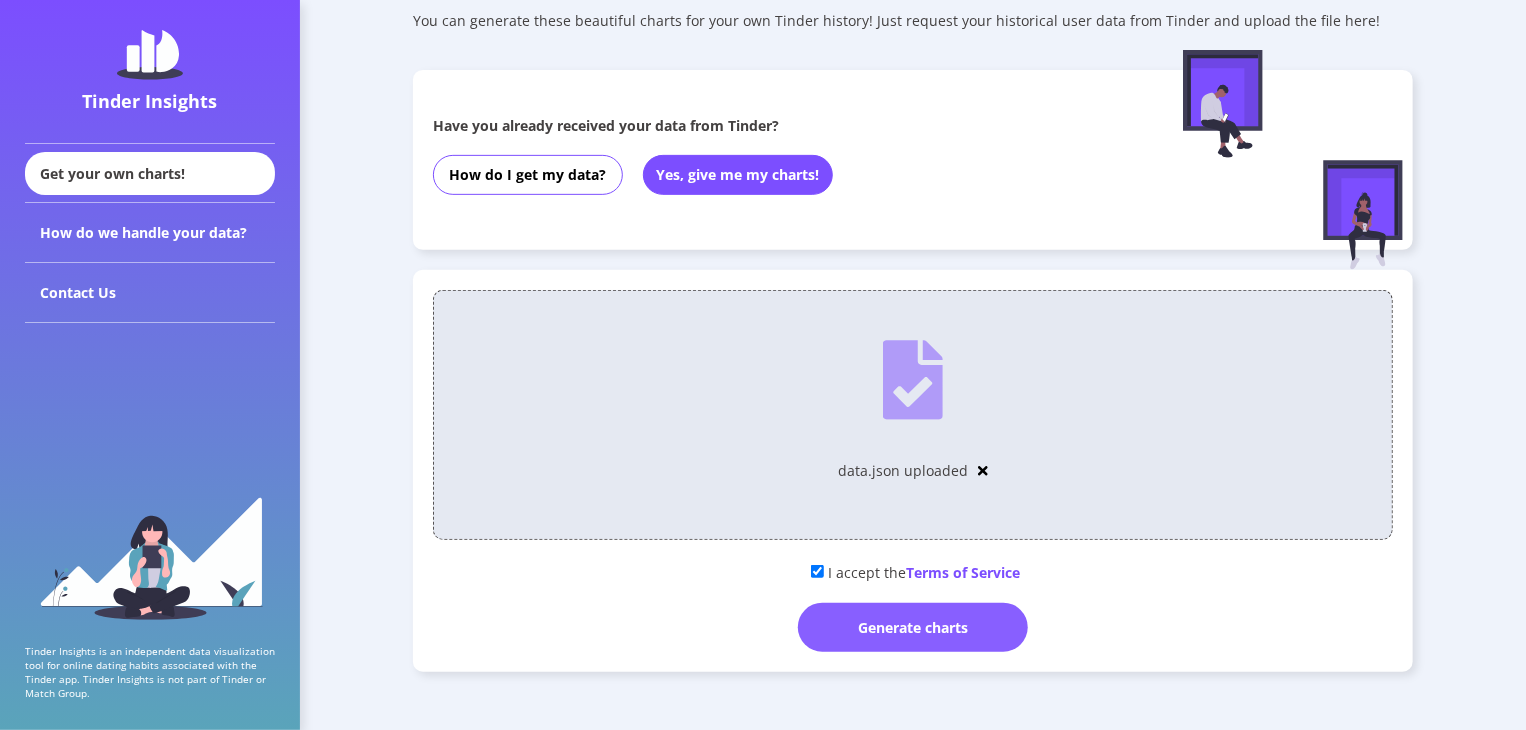 click on "Generate charts" at bounding box center (913, 627) 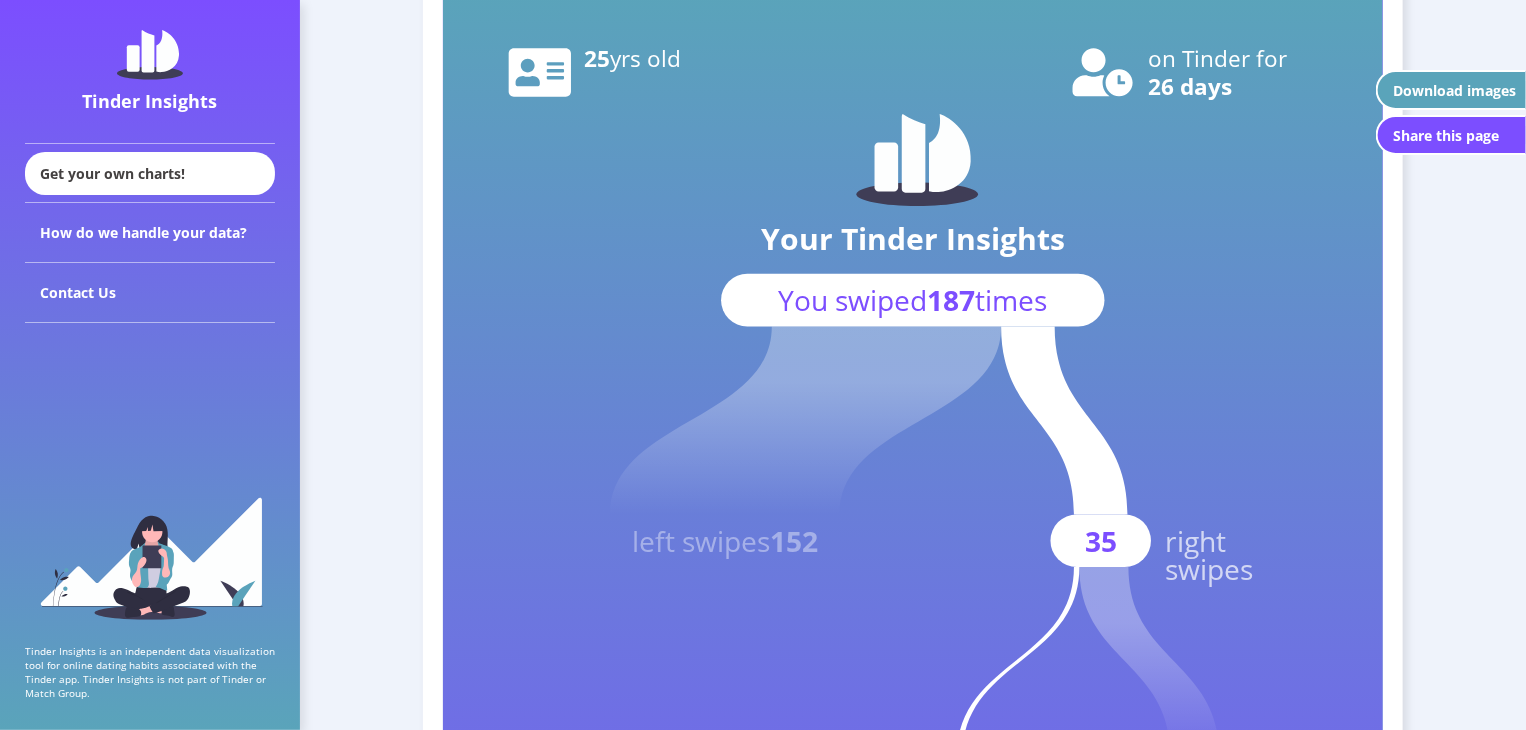 scroll, scrollTop: 400, scrollLeft: 0, axis: vertical 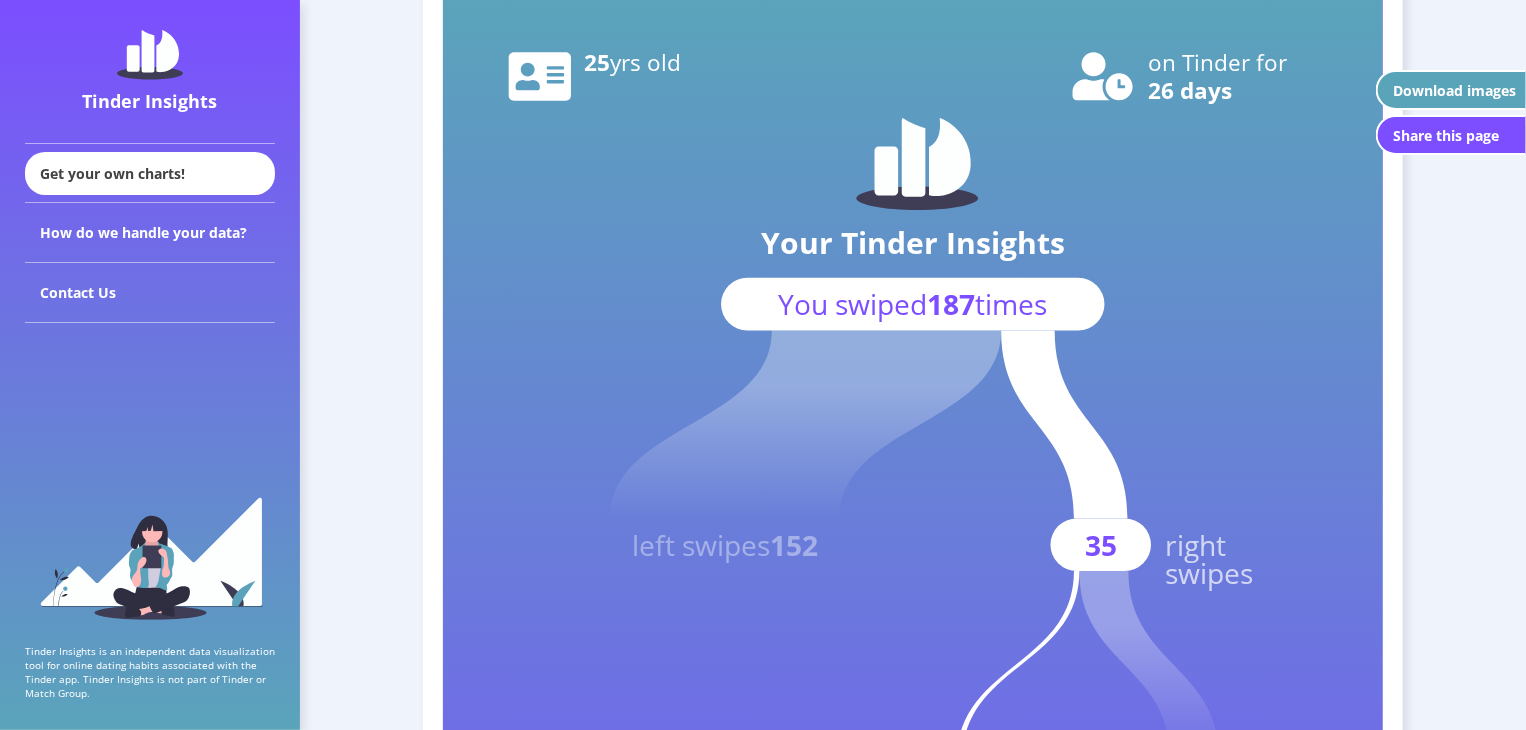 drag, startPoint x: 1053, startPoint y: 309, endPoint x: 899, endPoint y: 335, distance: 156.17938 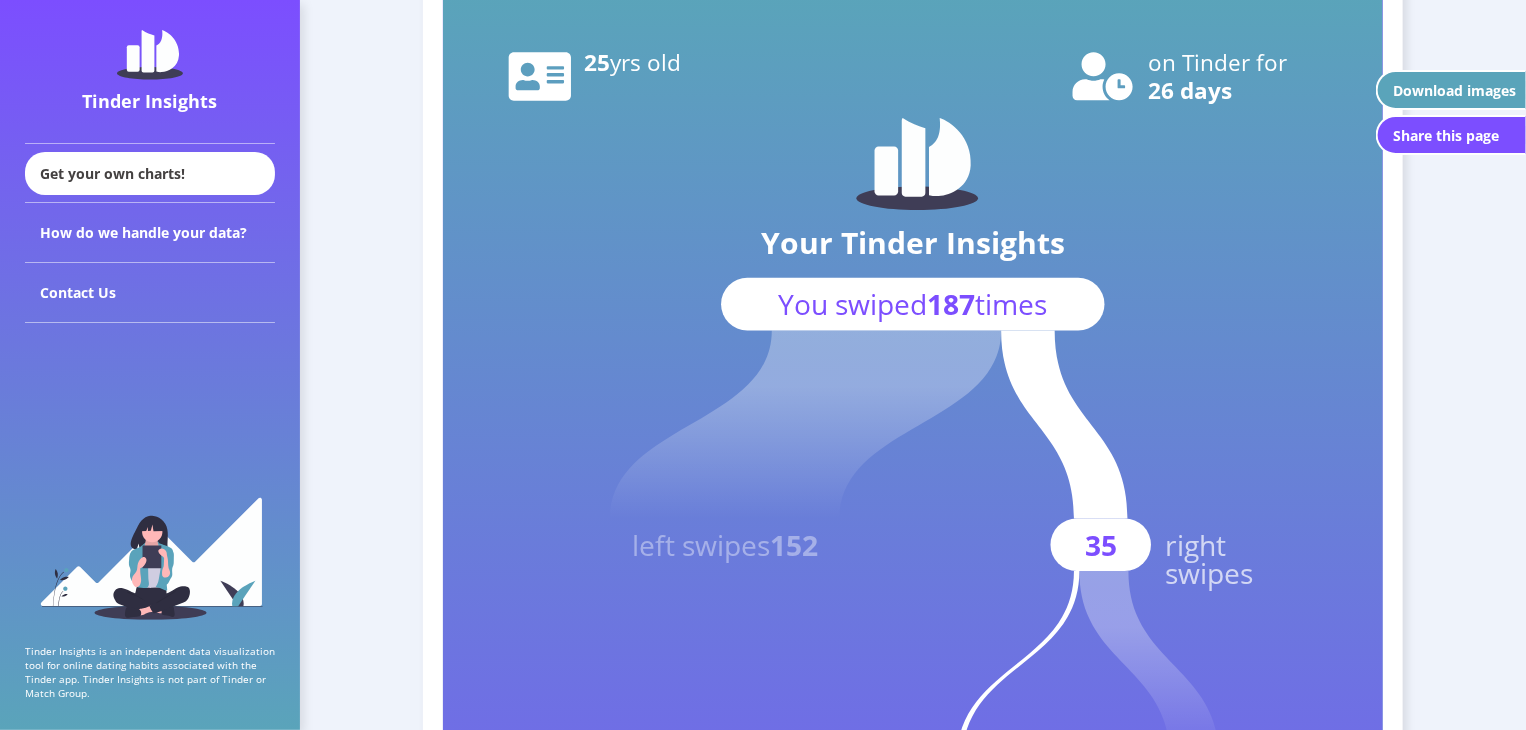 click on "Your Tinder Insights You swiped  187  times left swipes  152 35 right swipes 3 matches 32 no match  2 chats 1 no chats  0 dates 0 never met  0 relationships 0 casual sex  0 no spark  0 marriages" 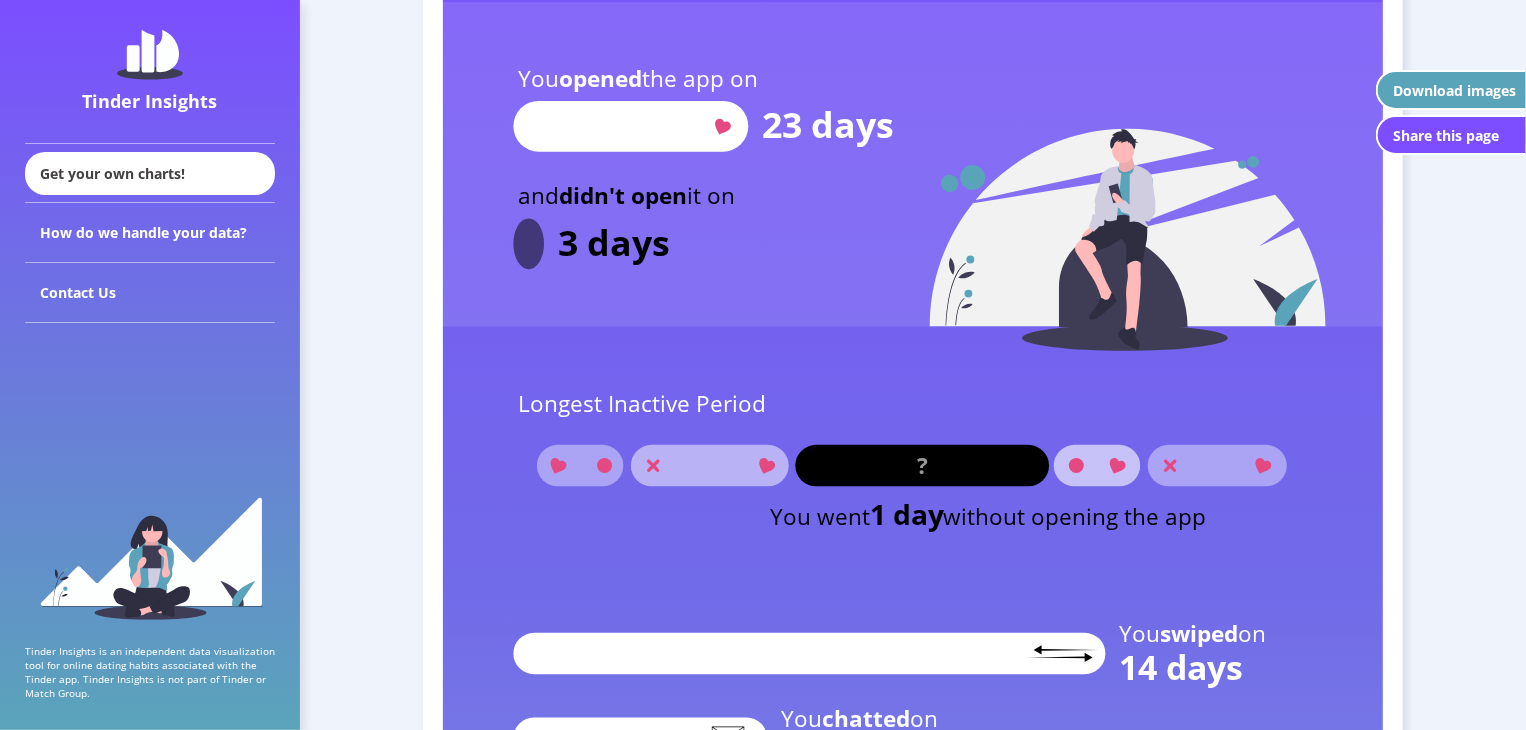 scroll, scrollTop: 2400, scrollLeft: 0, axis: vertical 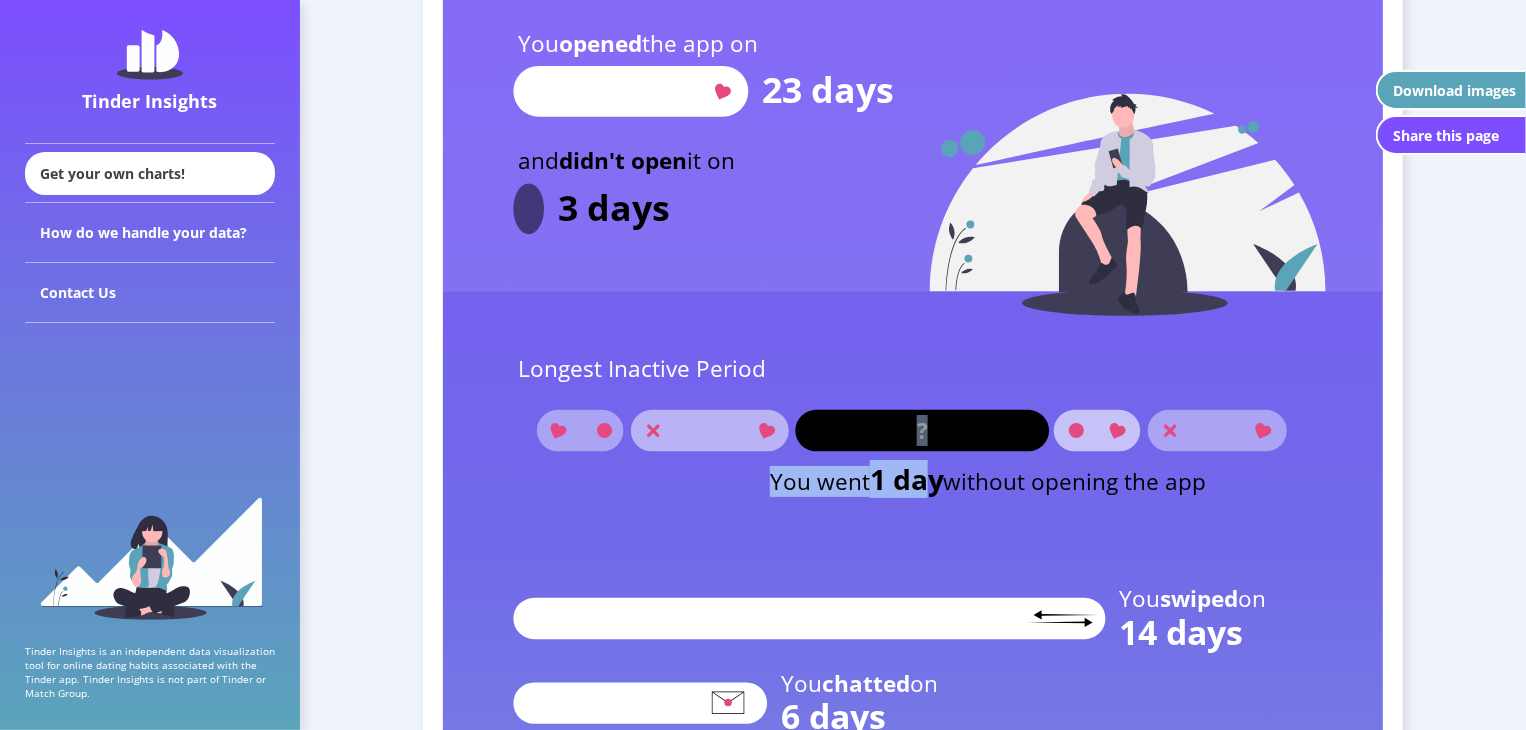 drag, startPoint x: 946, startPoint y: 432, endPoint x: 932, endPoint y: 480, distance: 50 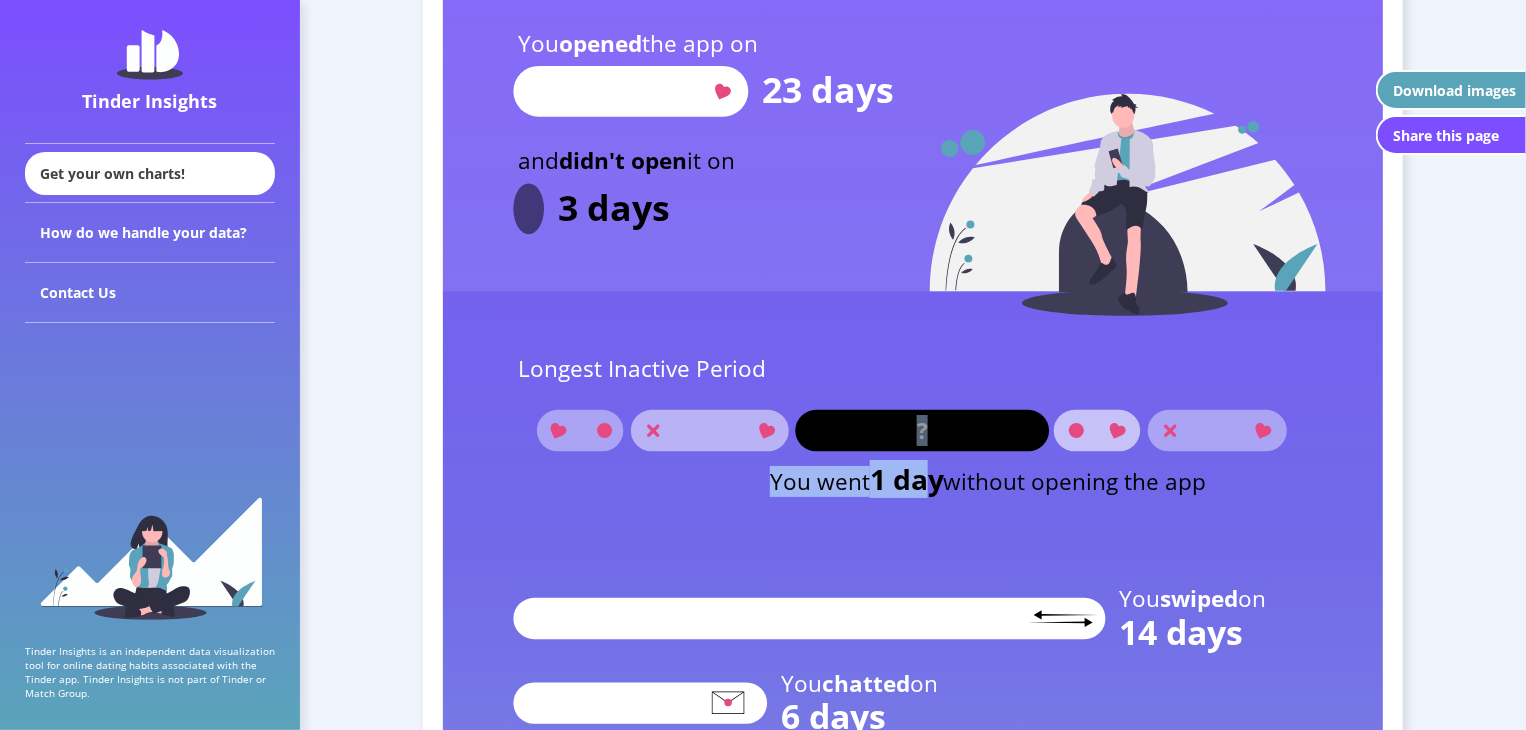 click on "? You went  1 day  without opening the app" 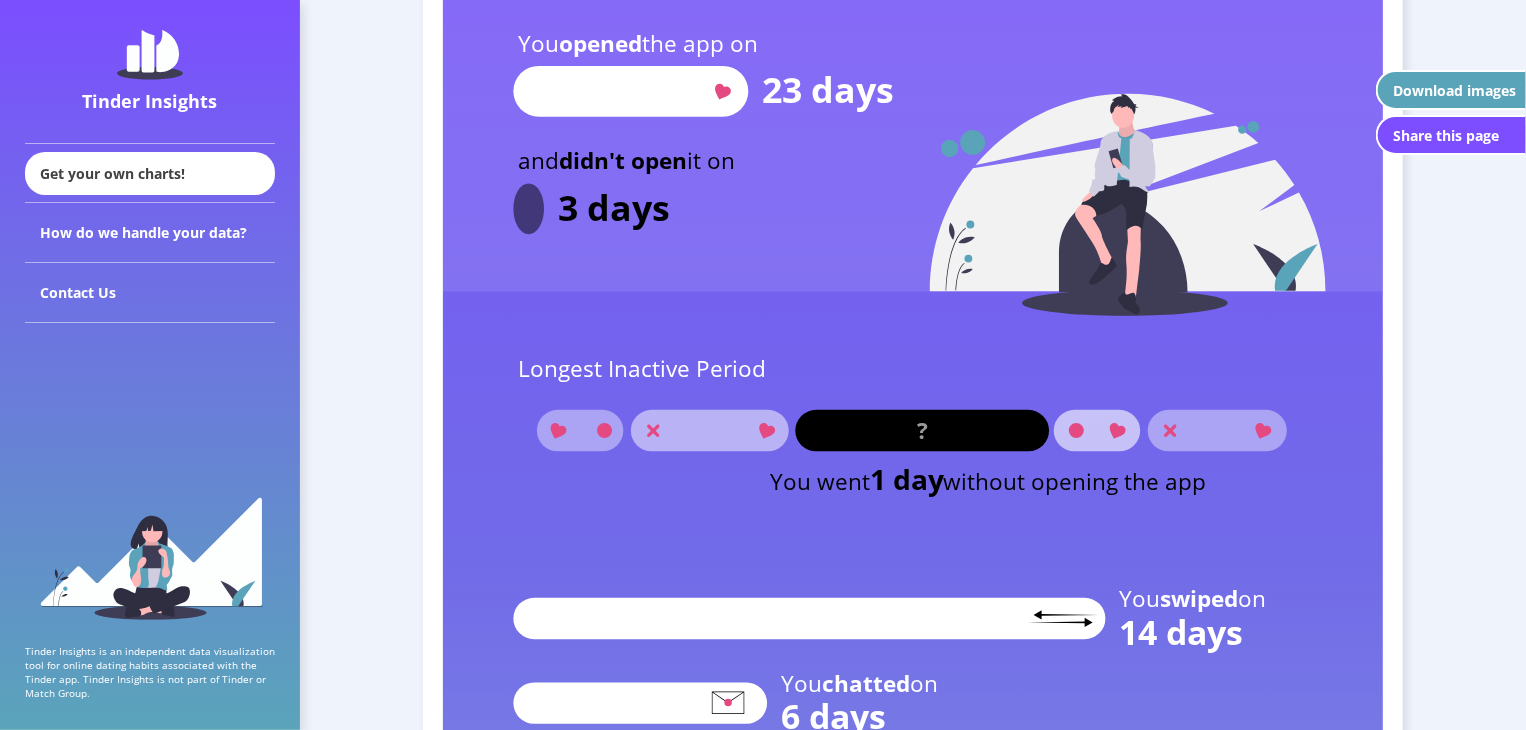 click on "without opening the app" 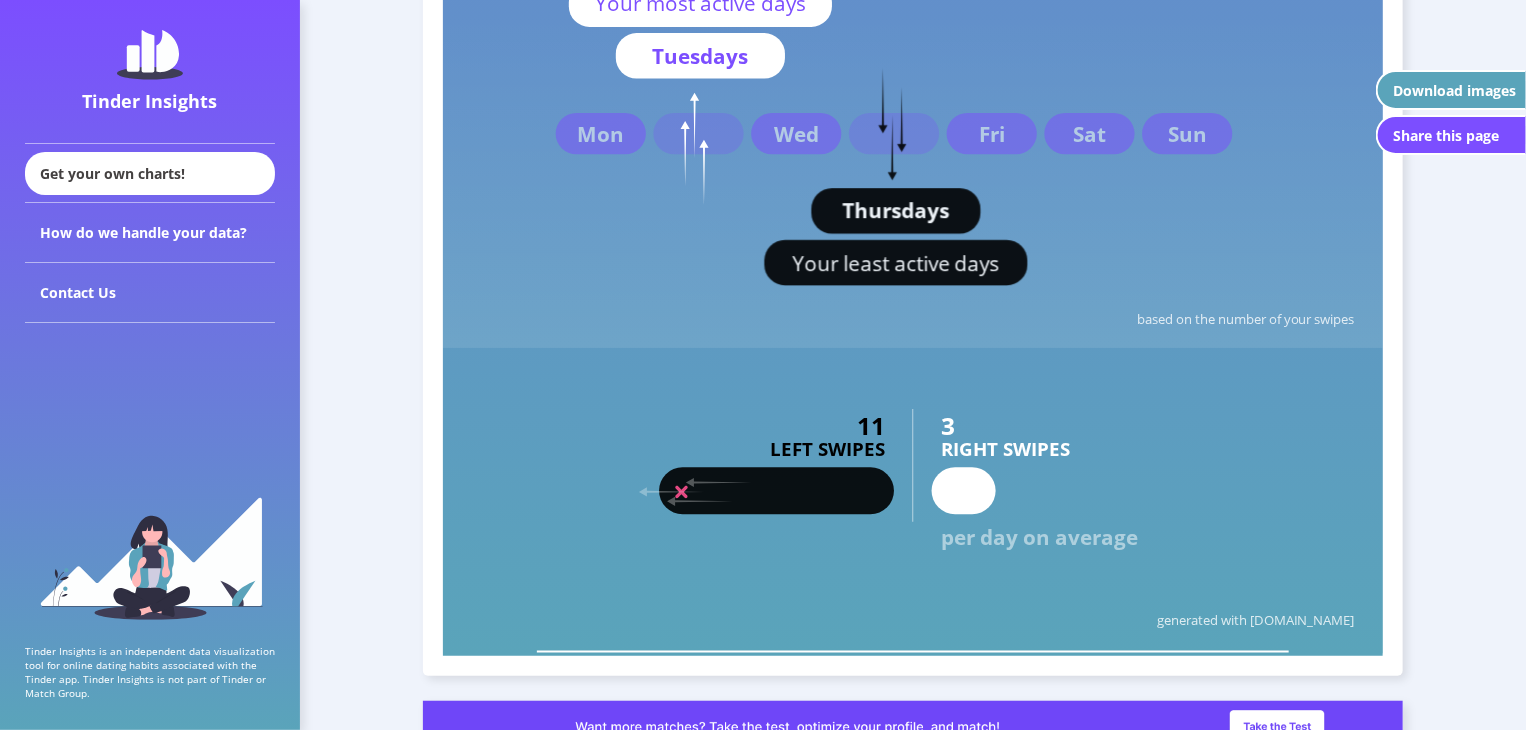 scroll, scrollTop: 4200, scrollLeft: 0, axis: vertical 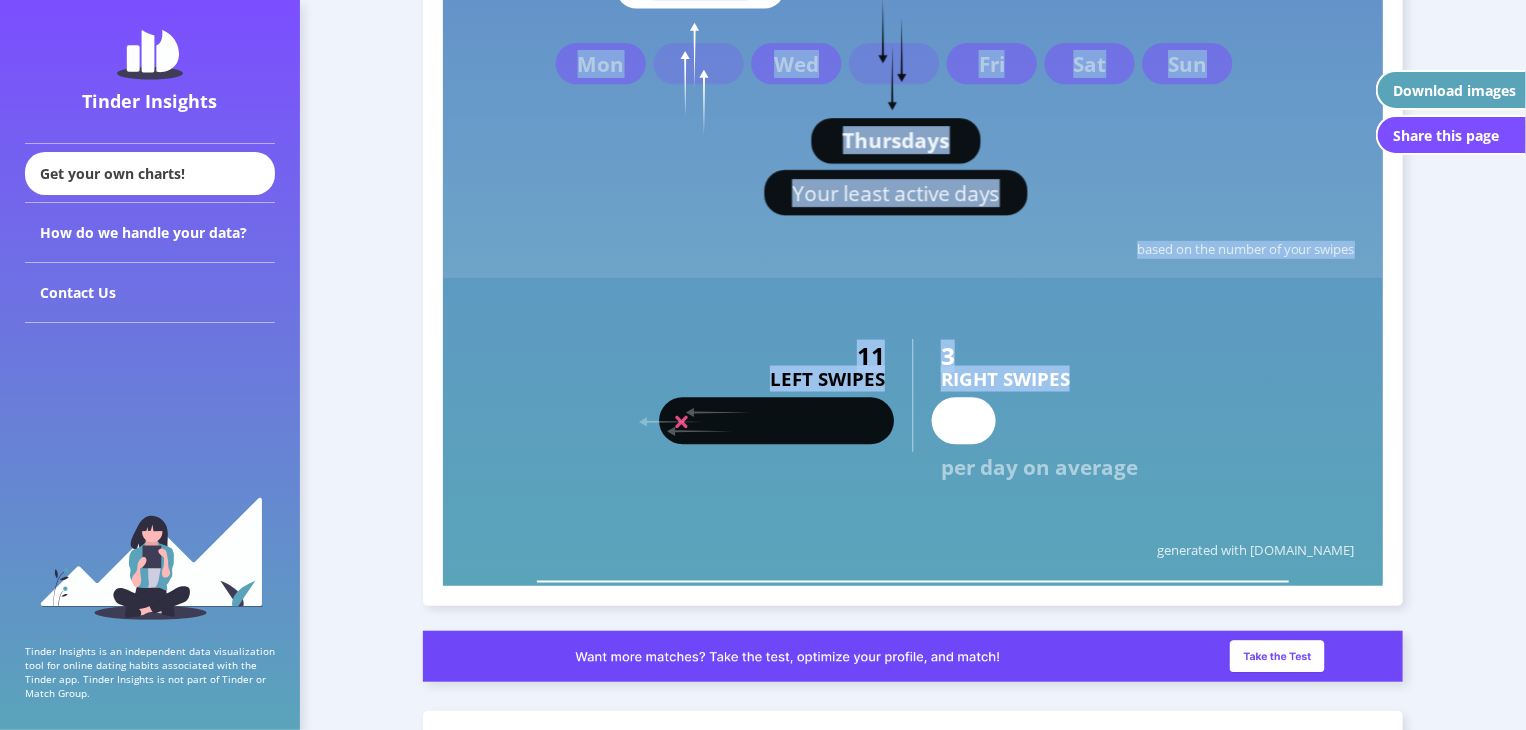 drag, startPoint x: 802, startPoint y: 427, endPoint x: 780, endPoint y: 461, distance: 40.496914 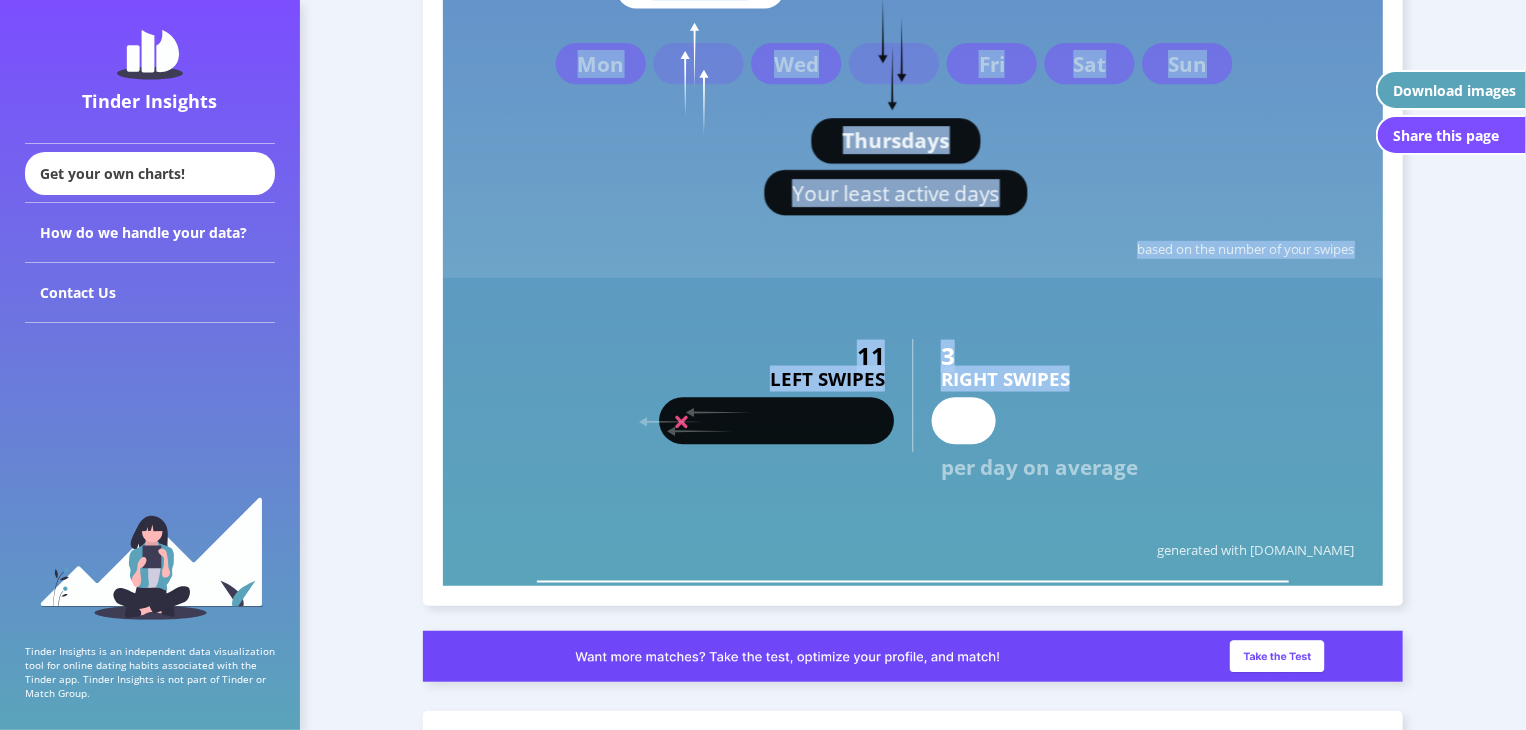 click on "Your Activity You spent days on Tinder 26 You  opened  the app on 23 days and  didn't open  it on 3 days Longest Inactive Period ? You went  1 day  without opening the app You  swiped  on 14 days You  chatted  on 6 days on  6 days  you just opened the app  but didn't swipe or chat Number of times you opened the app on each day since registration [DATE] [DATE] [DATE] [DATE] [DATE] 0 92 [DATE] - WHO announces global pandemic Your swipes You've reached the  swipe limit  times 0 the limit is 100  right swipes  per day  Mon Tue Wed Thu Fri Sat Sun Your most active days Tuesdays Your least active days Thursdays based on the number of your swipes 3 RIGHT SWIPES 11 LEFT SWIPES per day on average generated with [DOMAIN_NAME]" 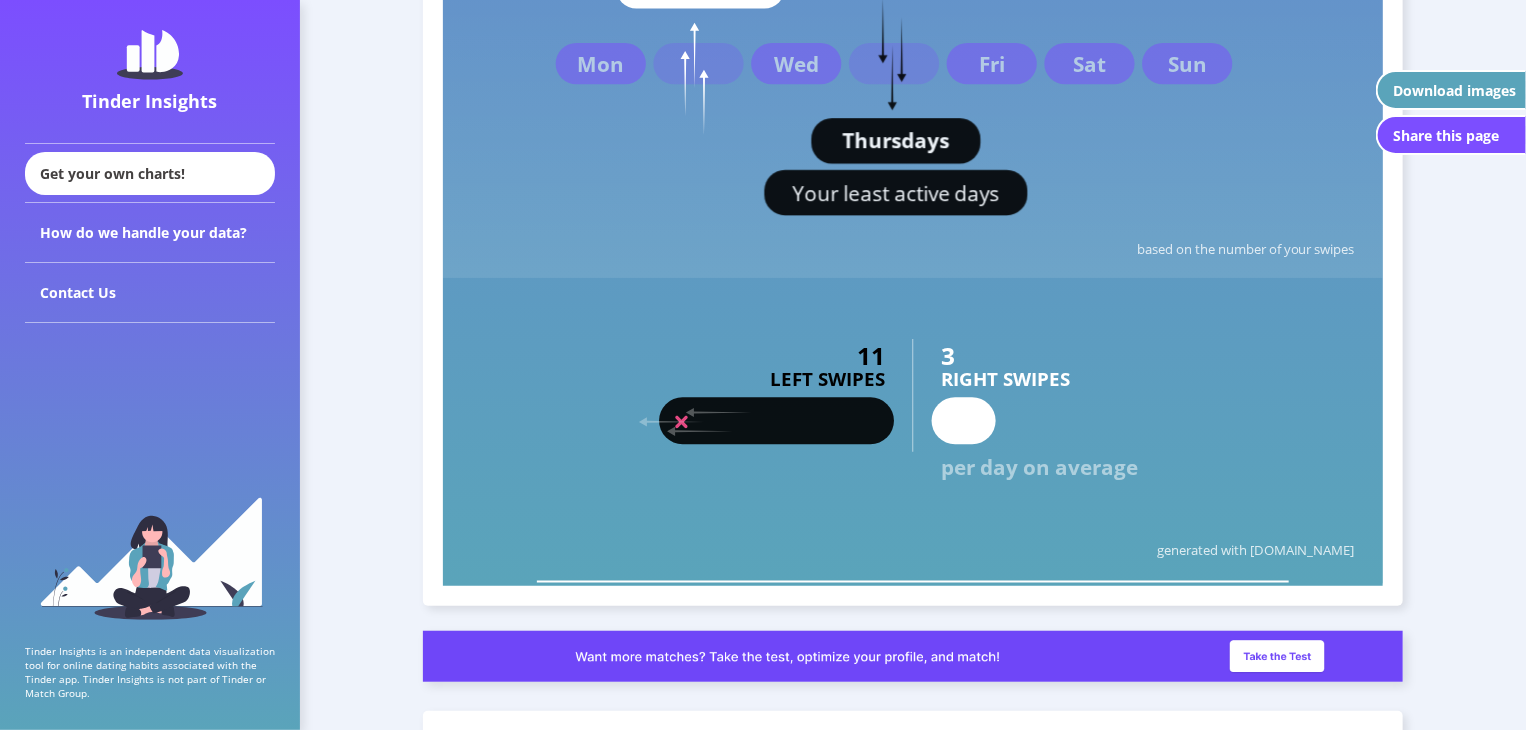 click 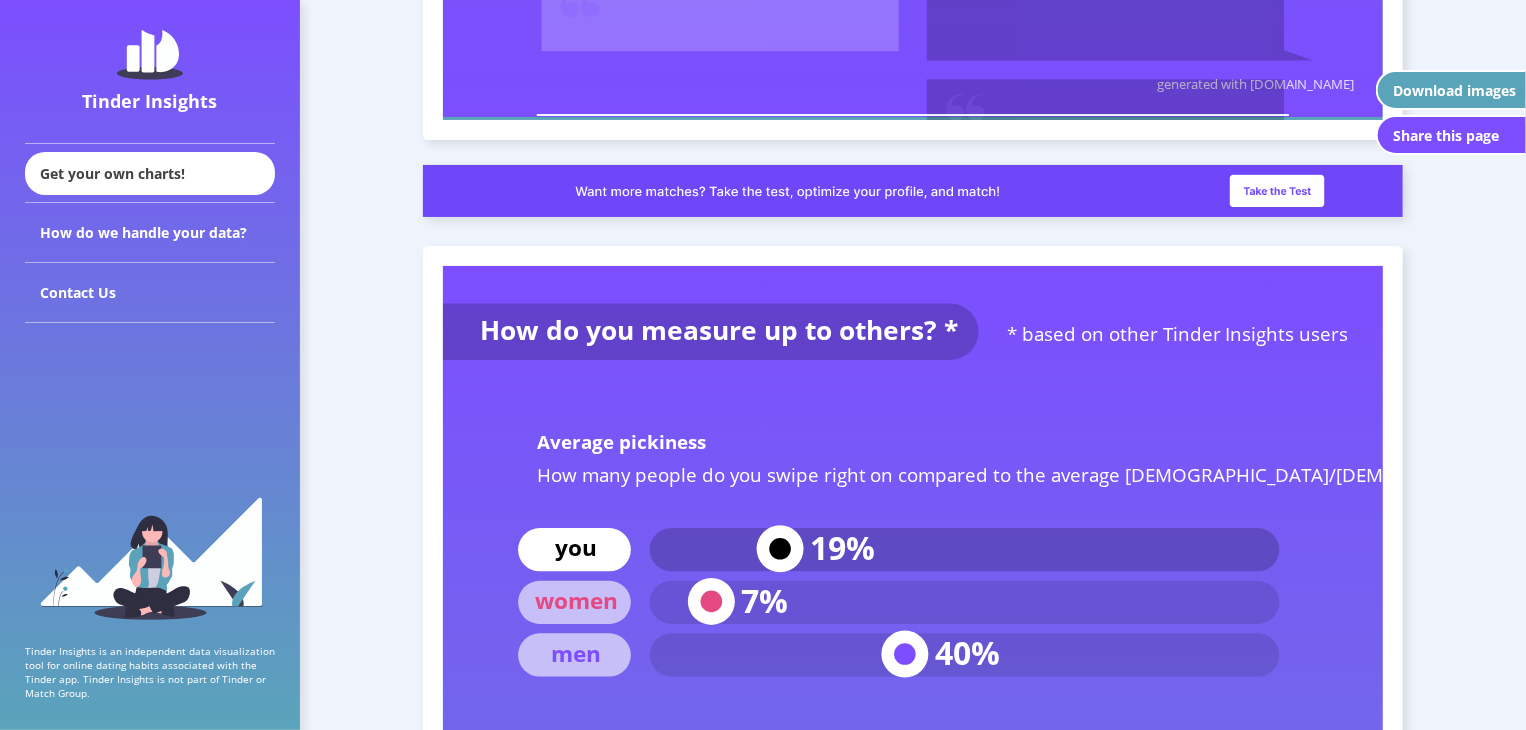 scroll, scrollTop: 7700, scrollLeft: 0, axis: vertical 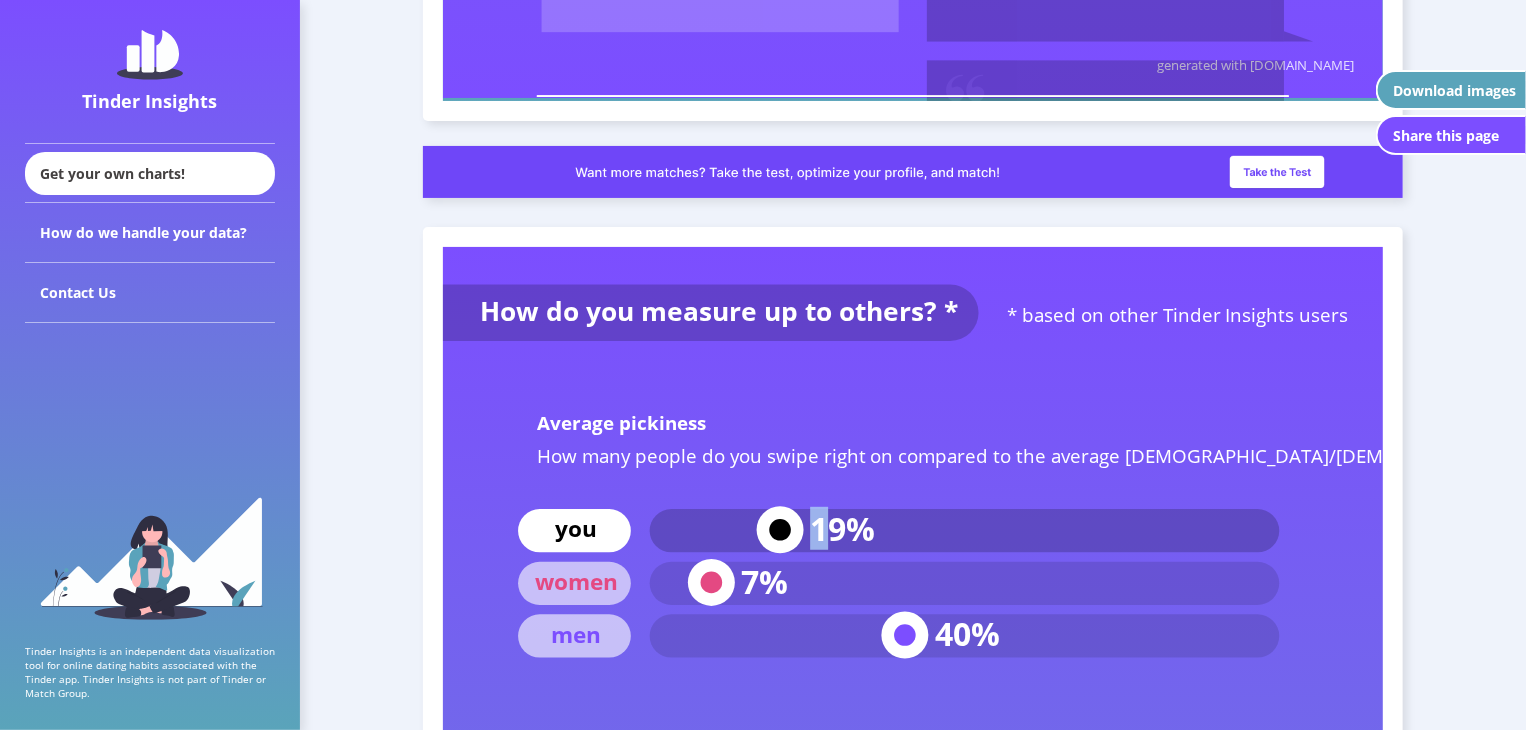 drag, startPoint x: 788, startPoint y: 536, endPoint x: 820, endPoint y: 529, distance: 32.75668 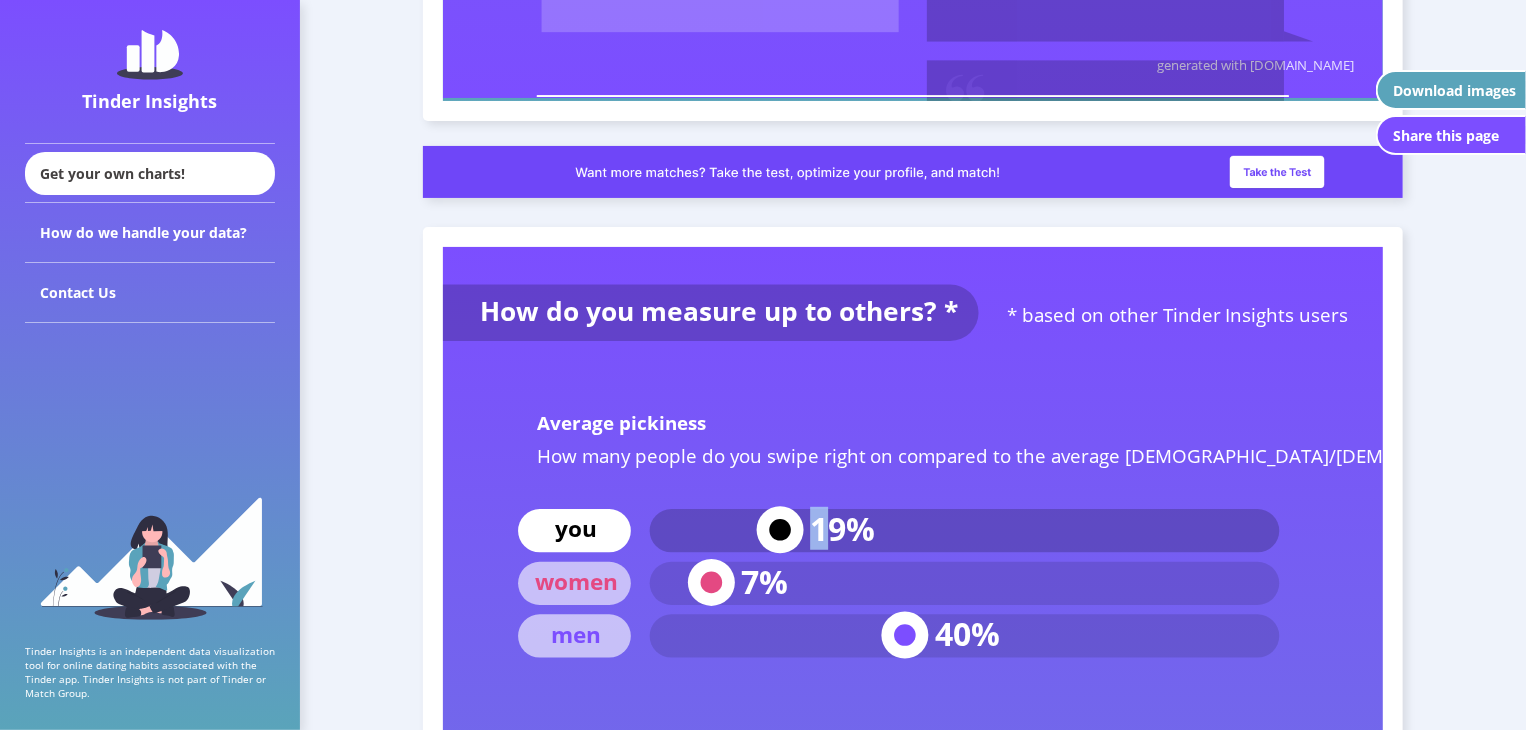 click on "19%" 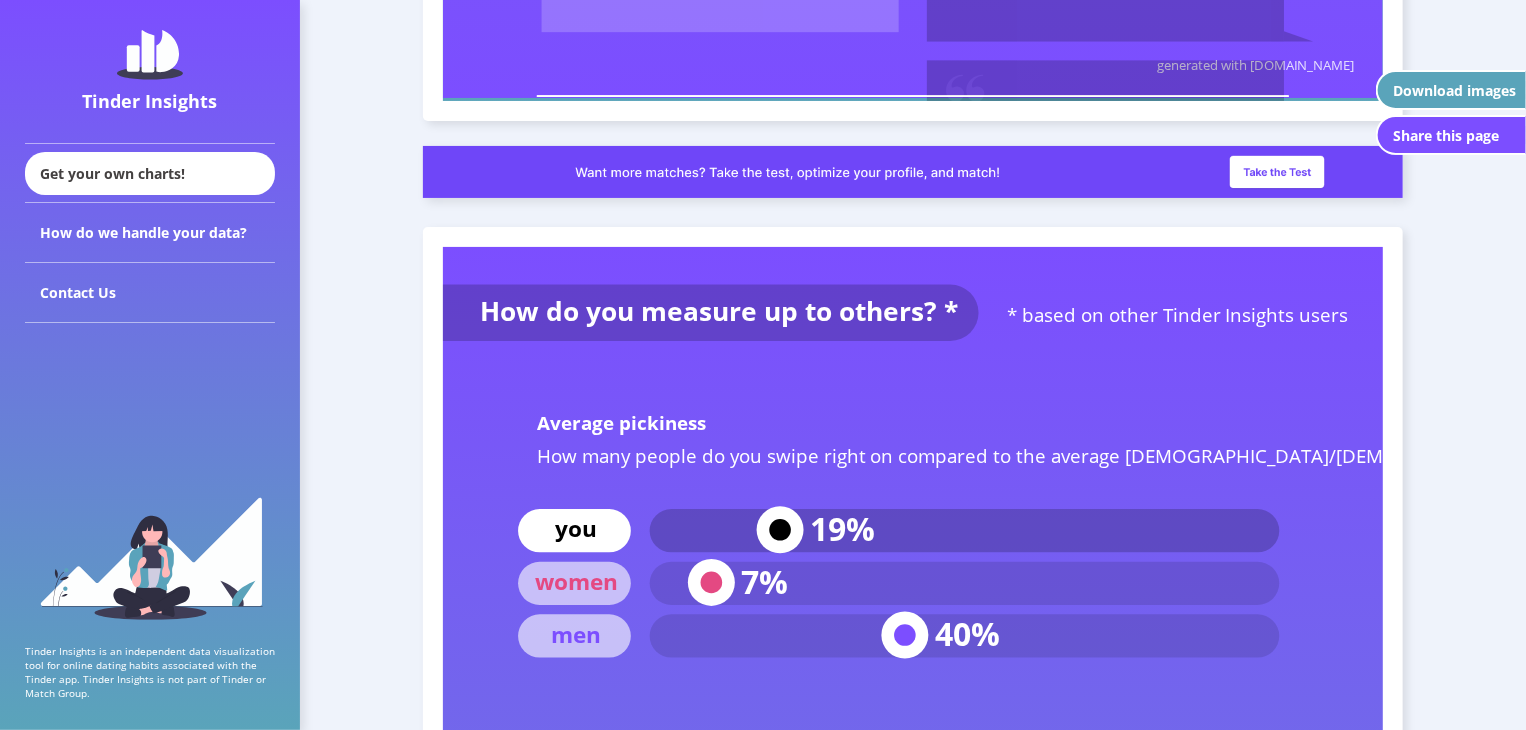click 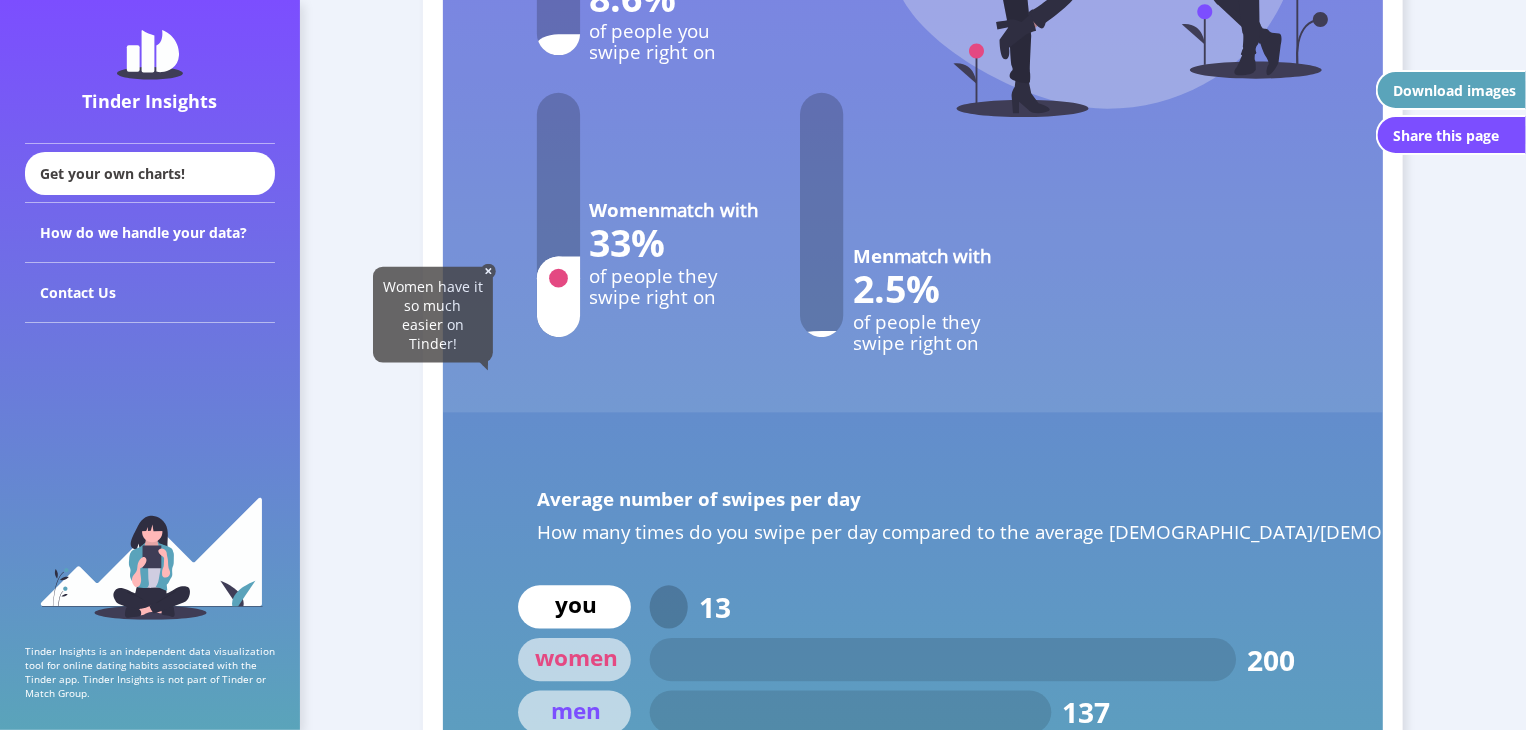 scroll, scrollTop: 8547, scrollLeft: 0, axis: vertical 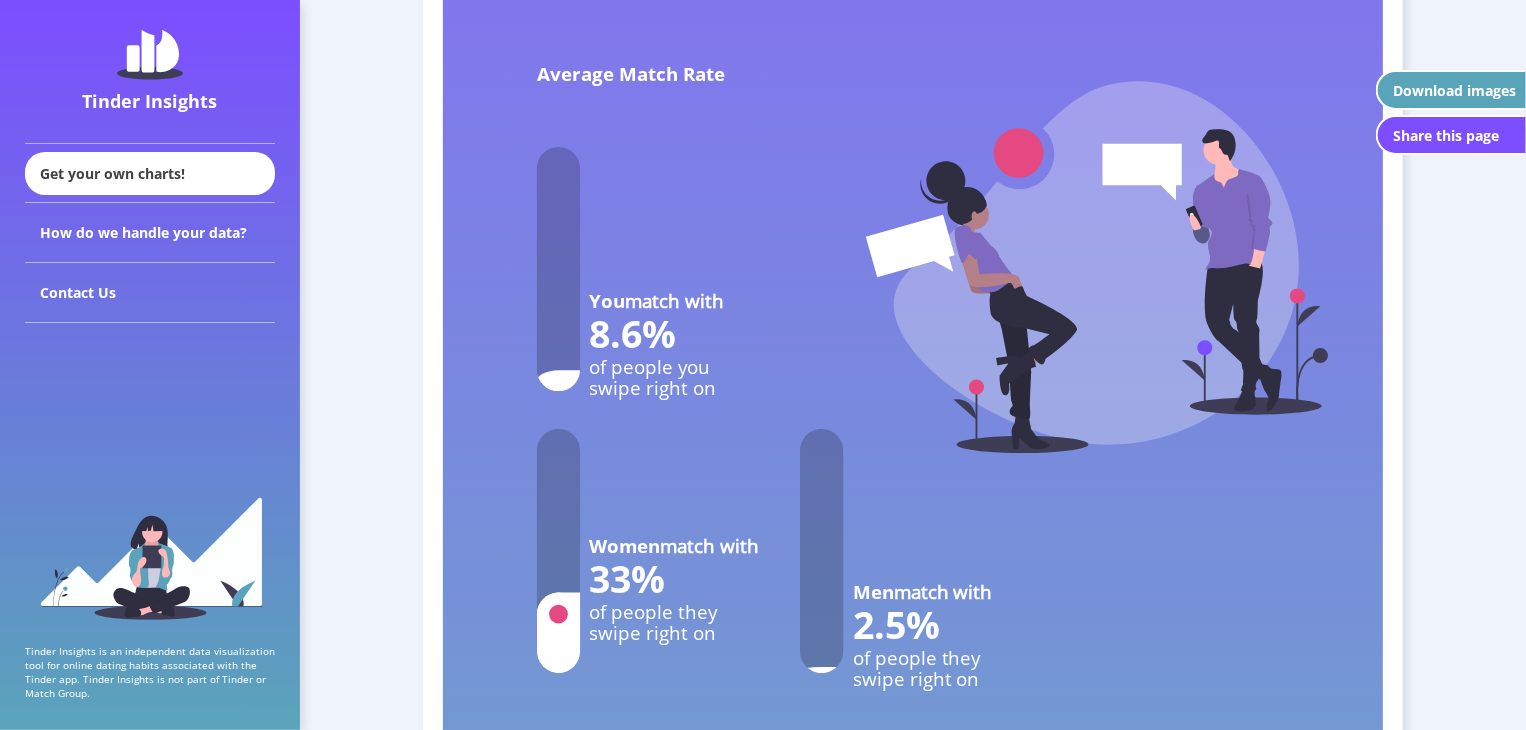 drag, startPoint x: 833, startPoint y: 457, endPoint x: 842, endPoint y: 360, distance: 97.41663 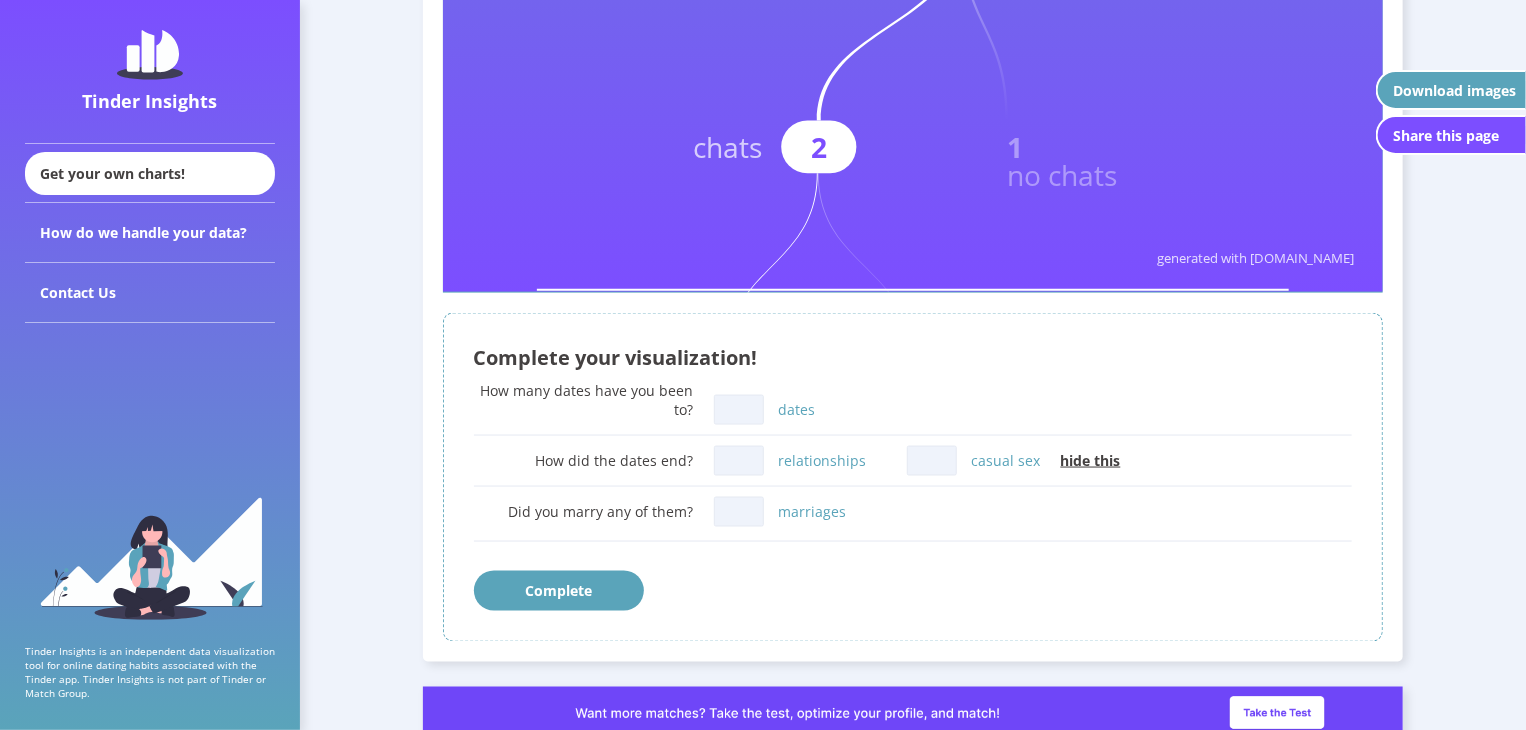 scroll, scrollTop: 1253, scrollLeft: 0, axis: vertical 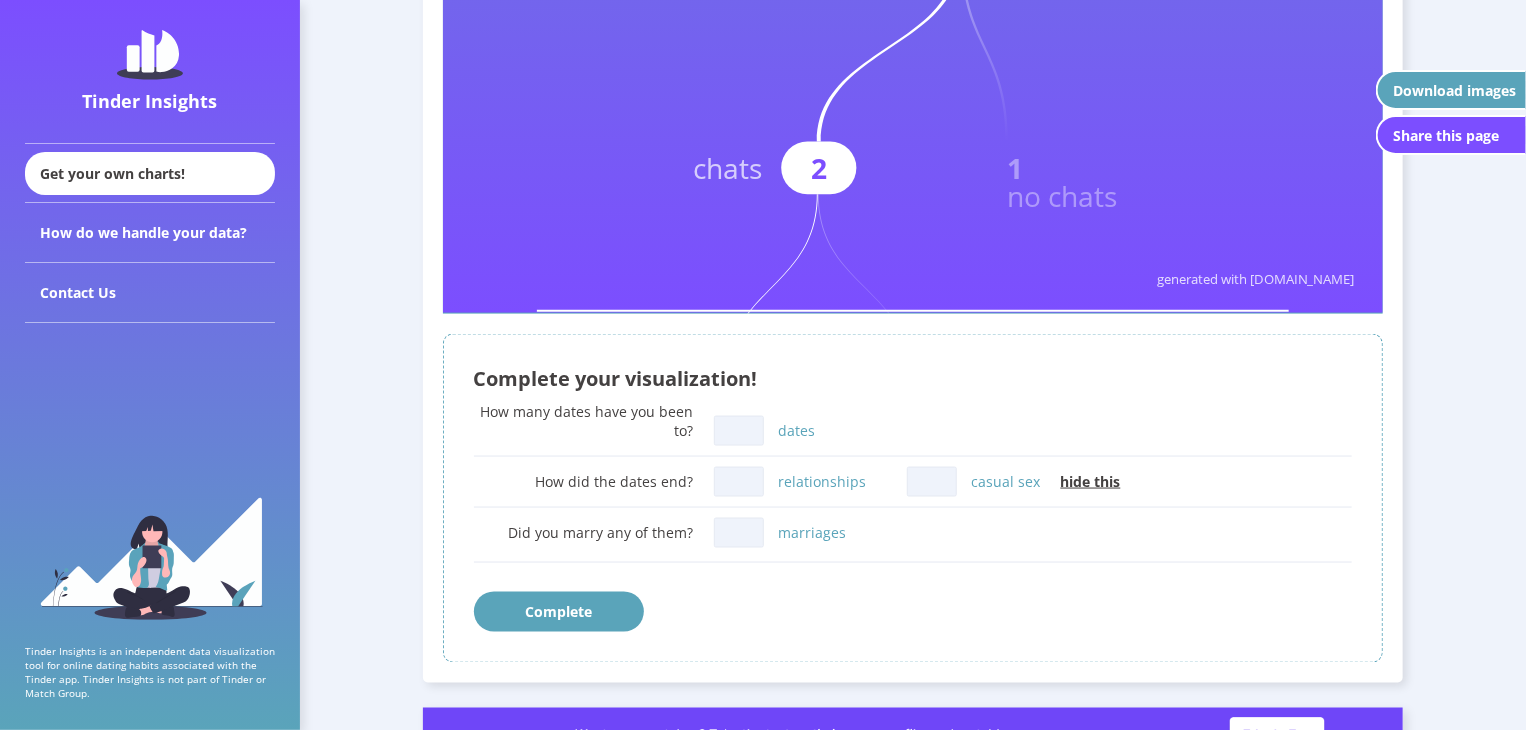 drag, startPoint x: 814, startPoint y: 425, endPoint x: 819, endPoint y: 361, distance: 64.195015 